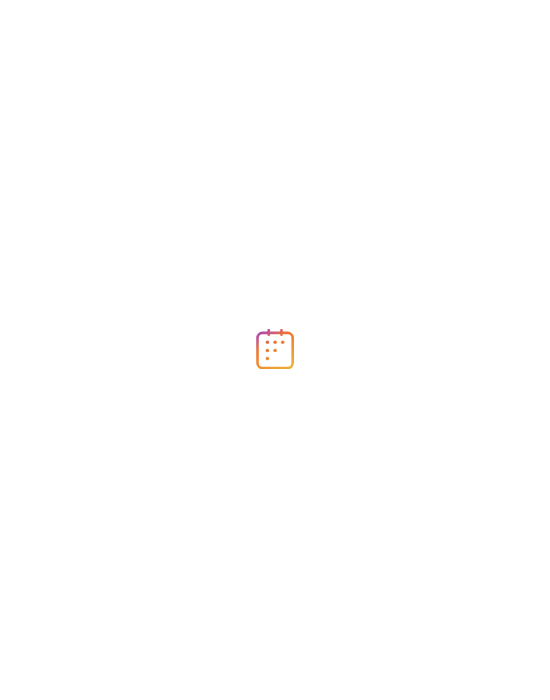 scroll, scrollTop: 0, scrollLeft: 0, axis: both 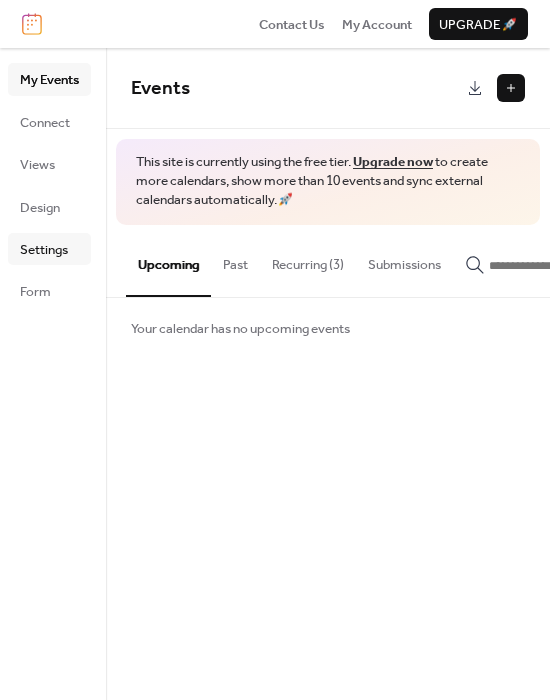 click on "Settings" at bounding box center (44, 250) 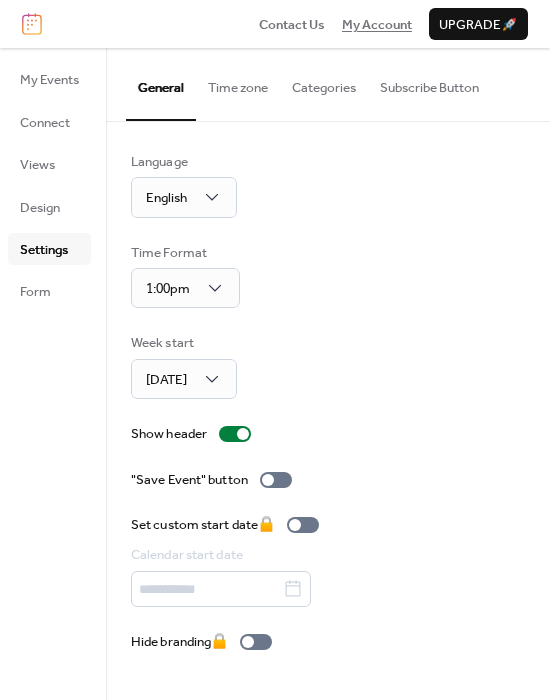 click on "My Account" at bounding box center [377, 25] 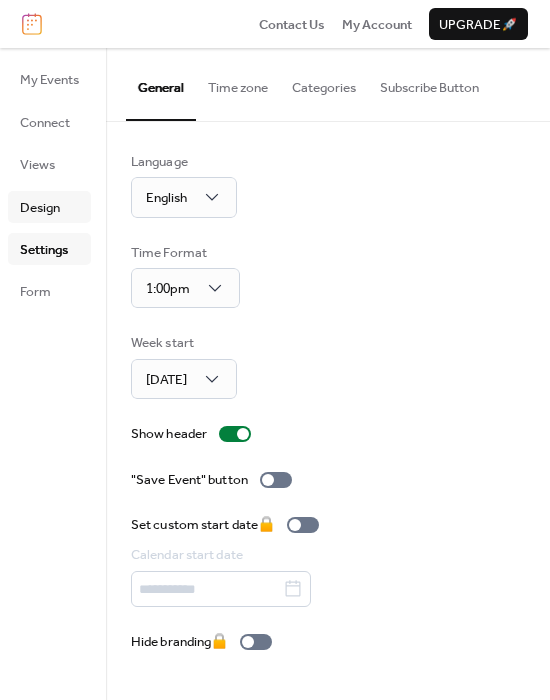 click on "Design" at bounding box center (40, 208) 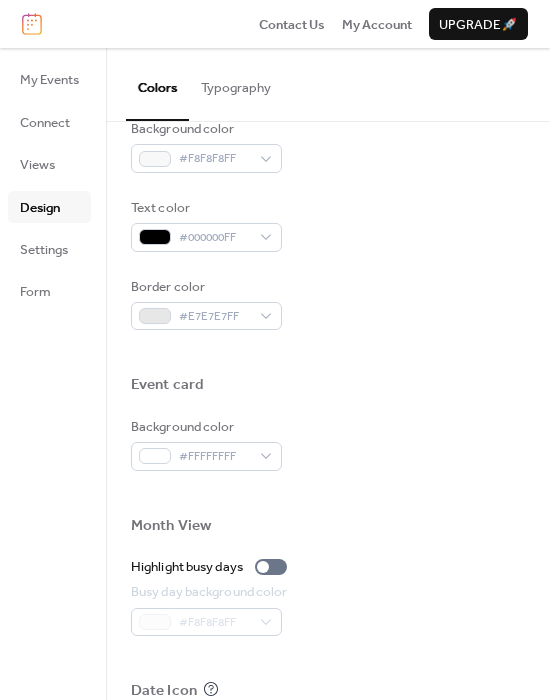 scroll, scrollTop: 953, scrollLeft: 0, axis: vertical 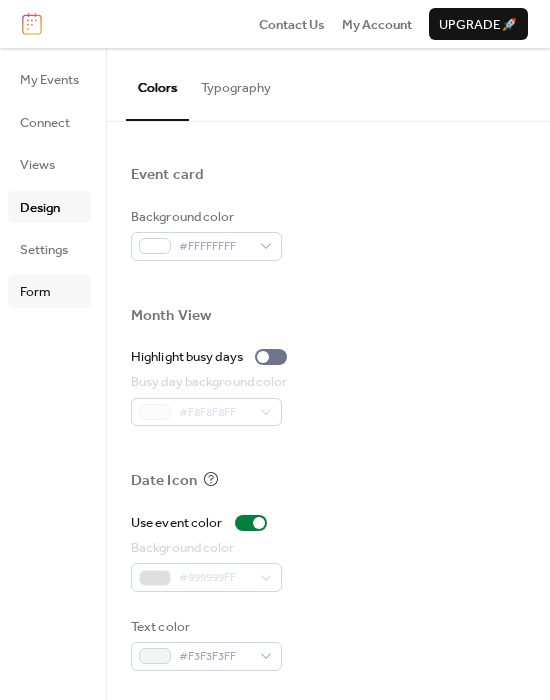 click on "Form" at bounding box center [35, 292] 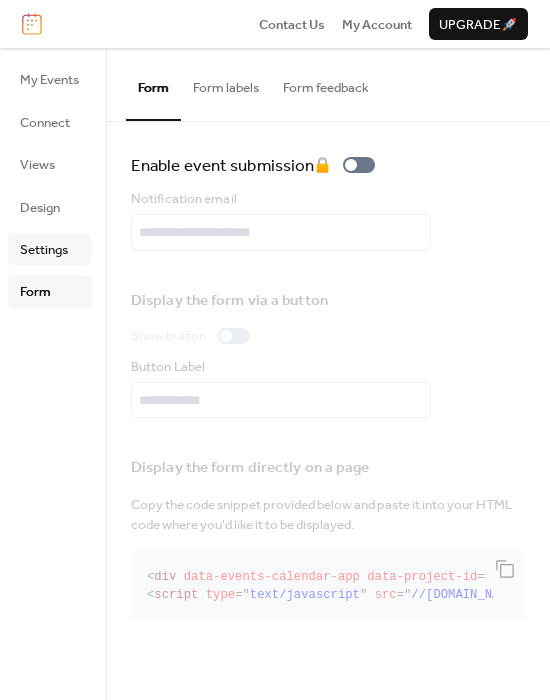 click on "Settings" at bounding box center [44, 250] 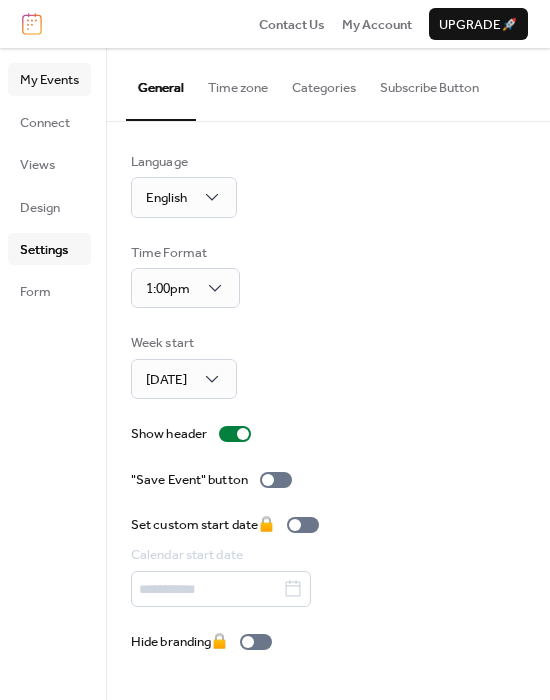 click on "My Events" at bounding box center (49, 79) 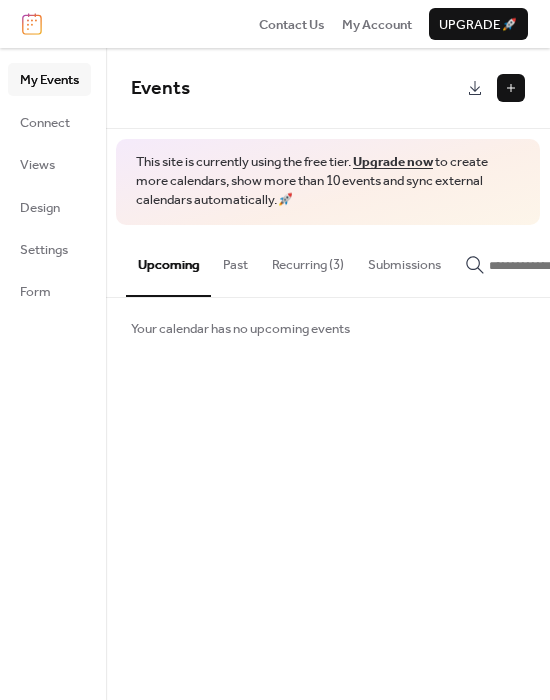 click on "Past" at bounding box center (235, 260) 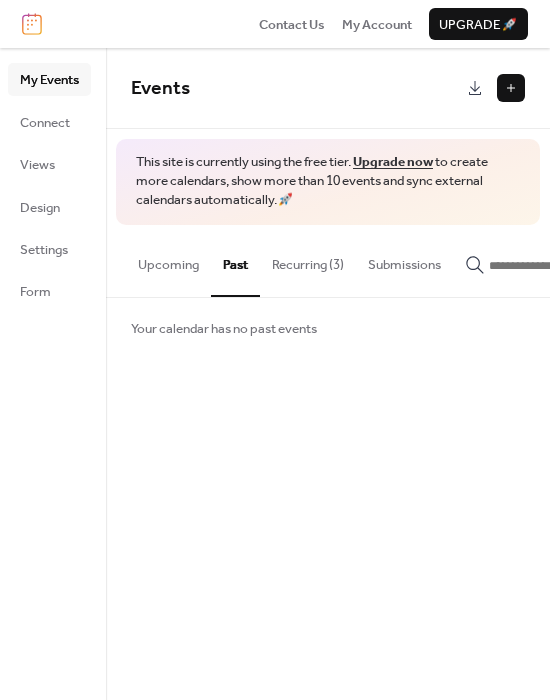 click on "Recurring (3)" at bounding box center [308, 260] 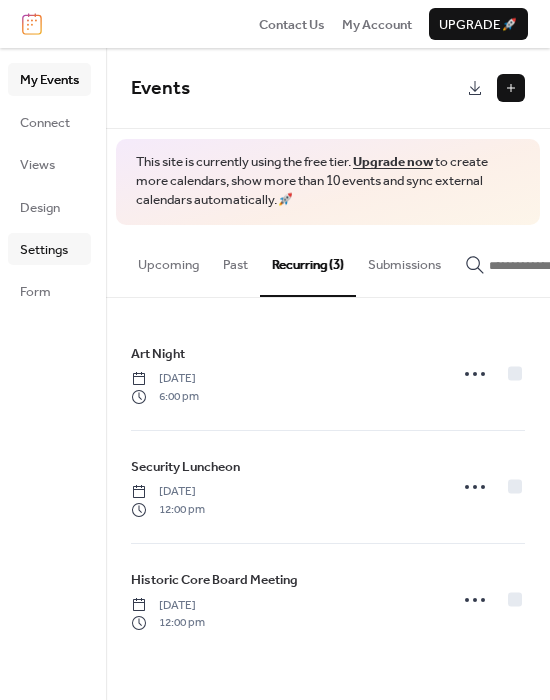 click on "Settings" at bounding box center (44, 250) 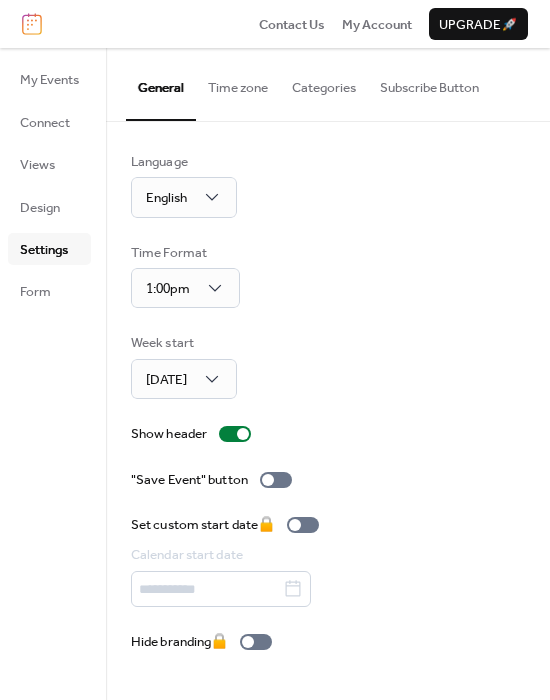 click on "Time zone" at bounding box center [238, 83] 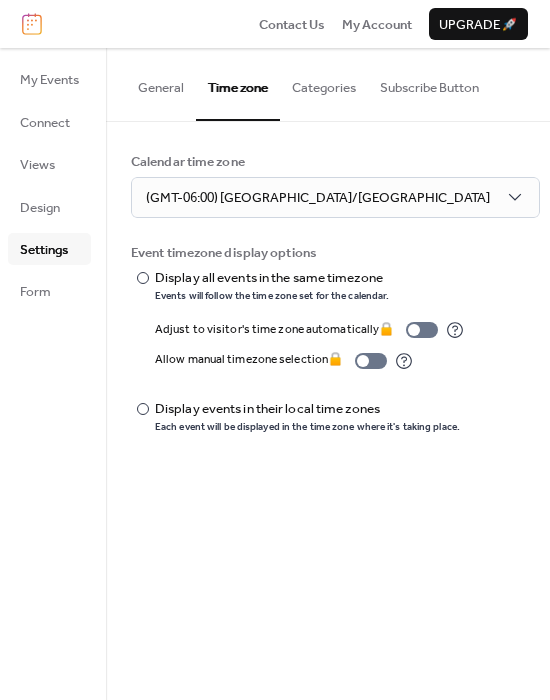 click on "Categories" at bounding box center (324, 83) 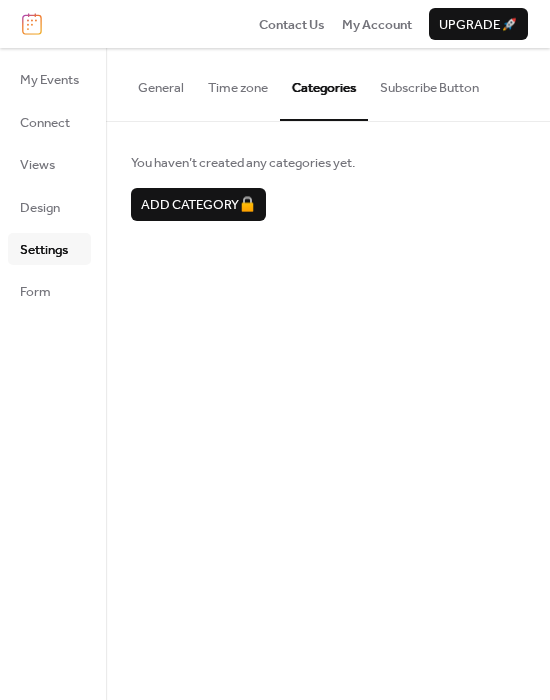 click on "Subscribe Button" at bounding box center (429, 83) 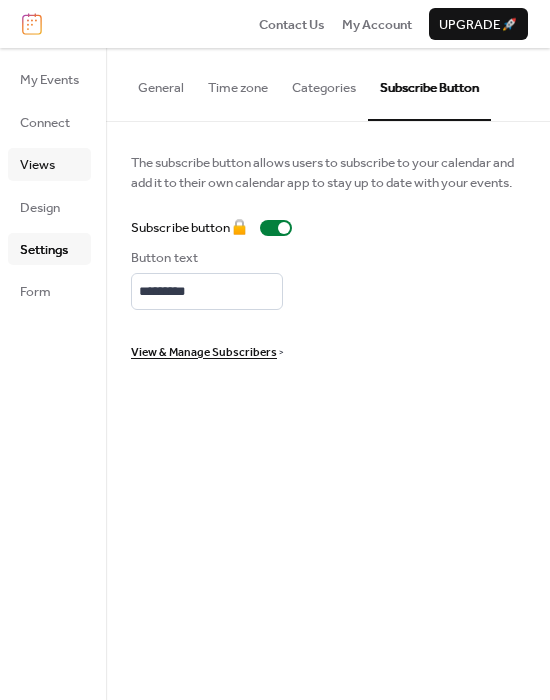 click on "Views" at bounding box center [49, 164] 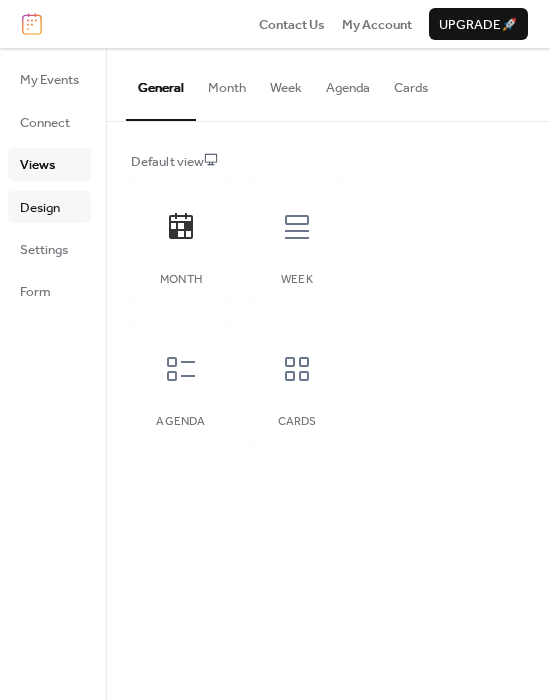click on "Design" at bounding box center [49, 207] 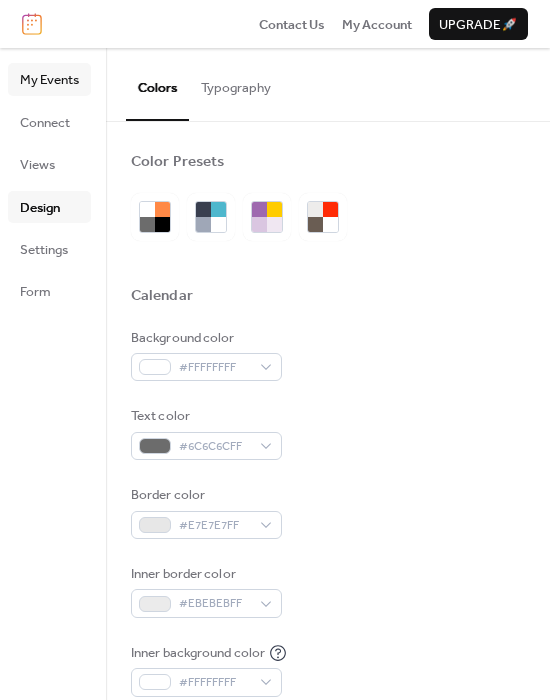 click on "My Events" at bounding box center [49, 79] 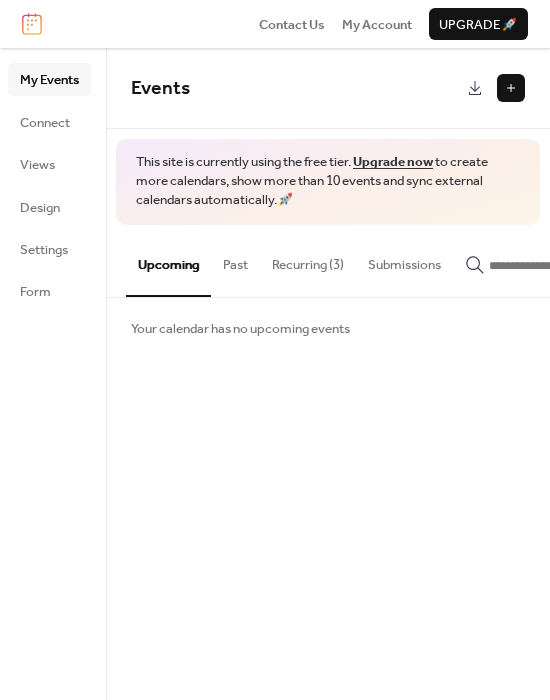click at bounding box center [511, 88] 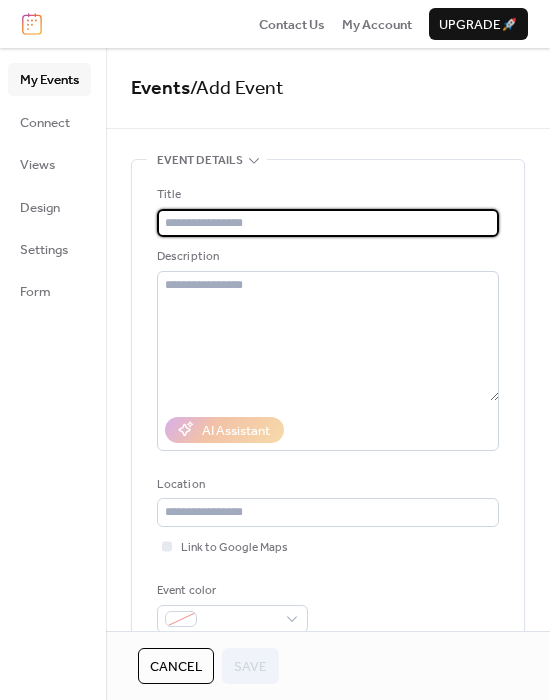 click at bounding box center [328, 223] 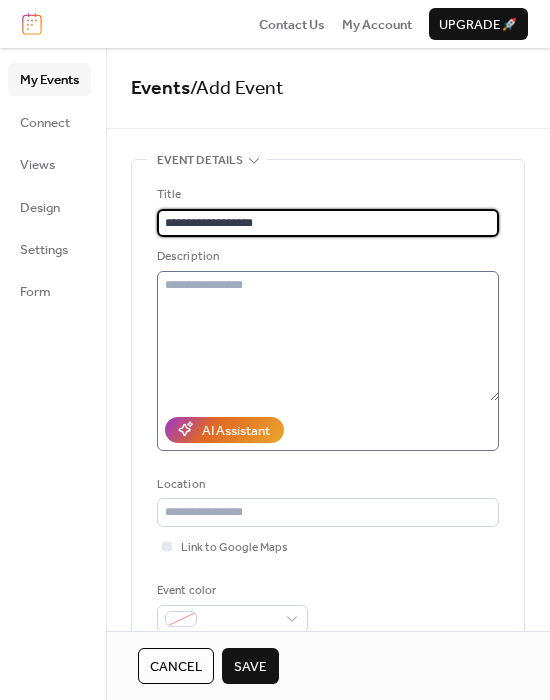type on "**********" 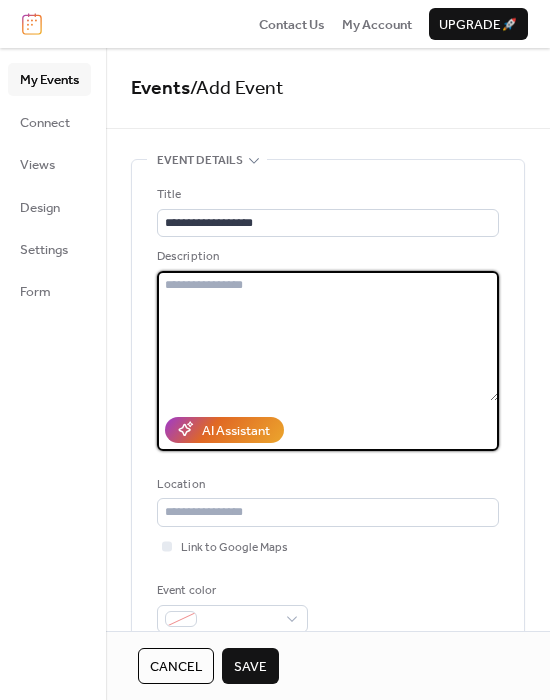 click at bounding box center (328, 336) 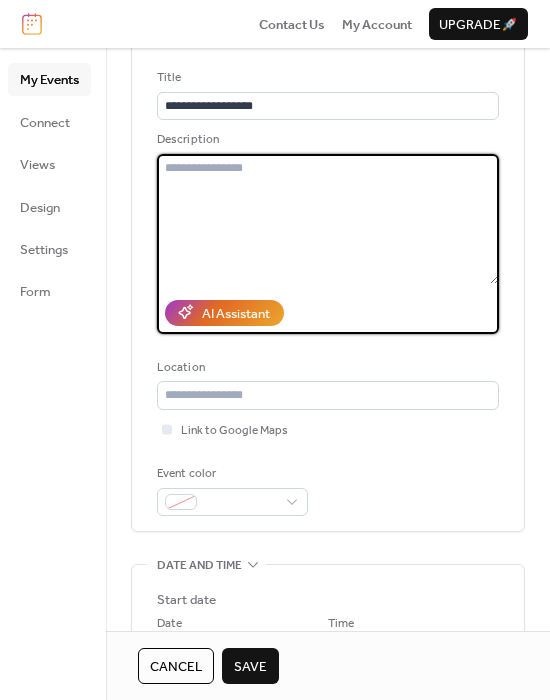 scroll, scrollTop: 137, scrollLeft: 0, axis: vertical 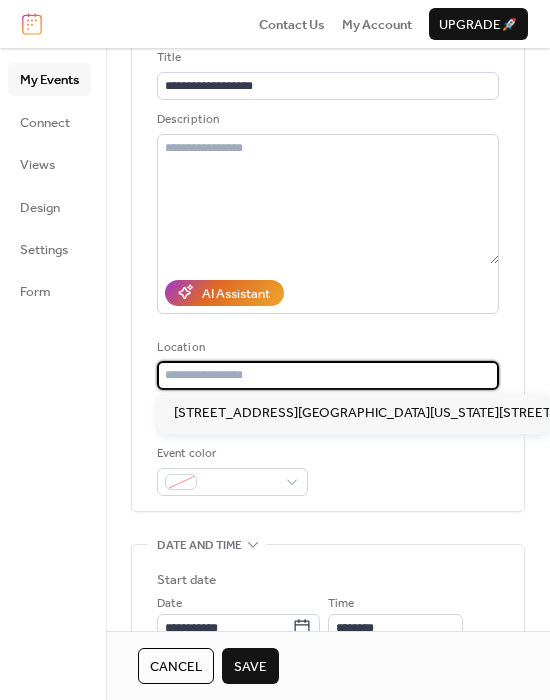 click at bounding box center (328, 375) 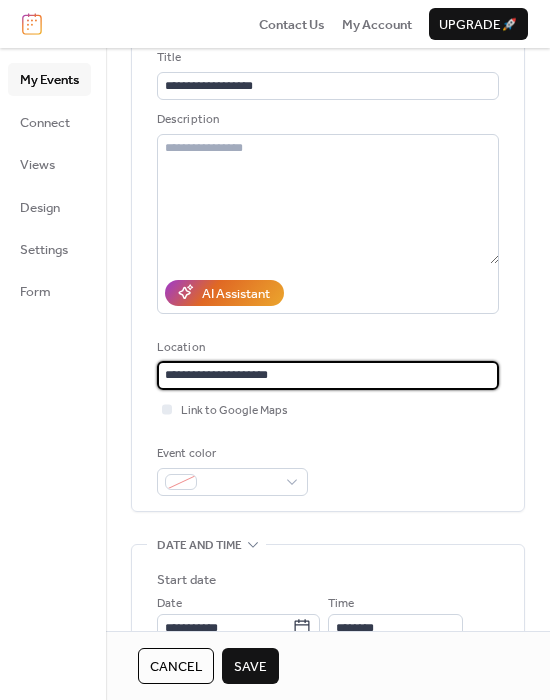 click on "**********" at bounding box center (328, 375) 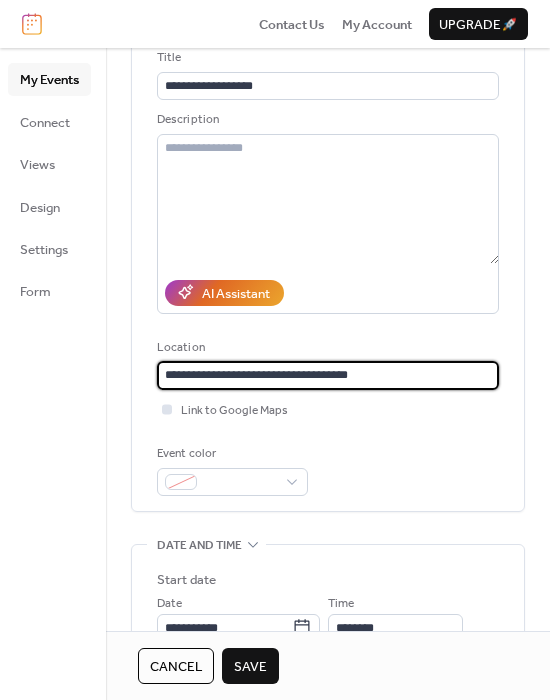 type on "**********" 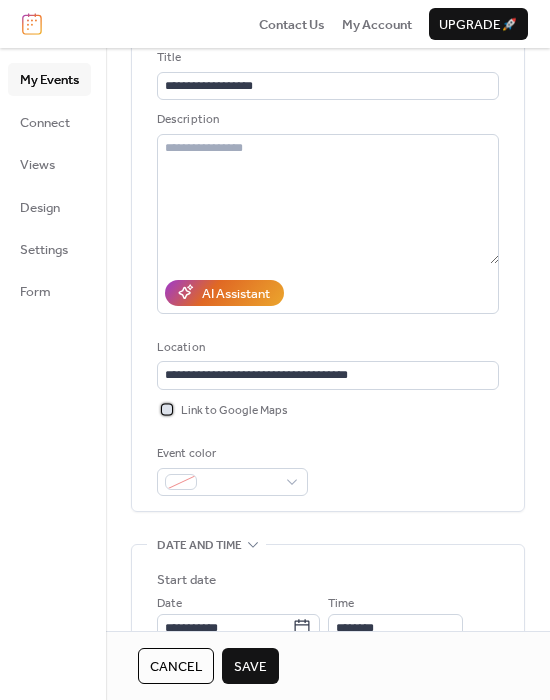 click at bounding box center [167, 409] 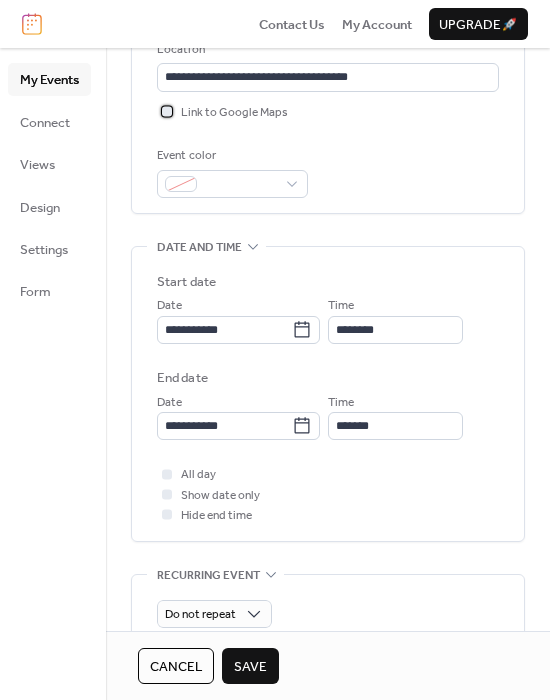 scroll, scrollTop: 450, scrollLeft: 0, axis: vertical 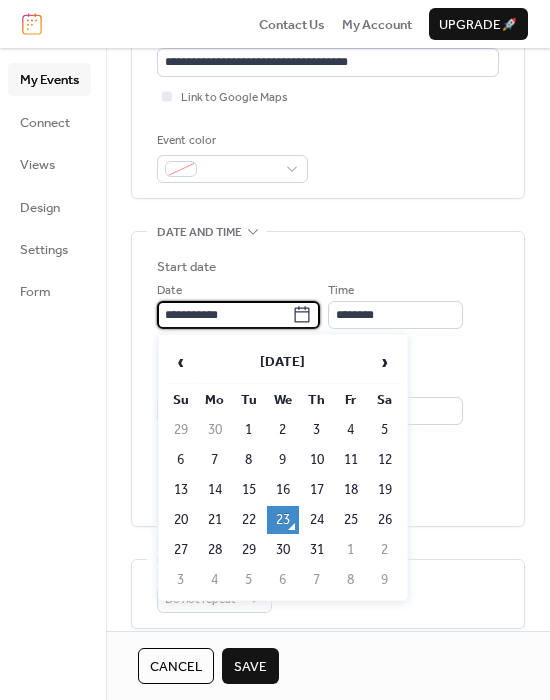 click on "**********" at bounding box center [238, 315] 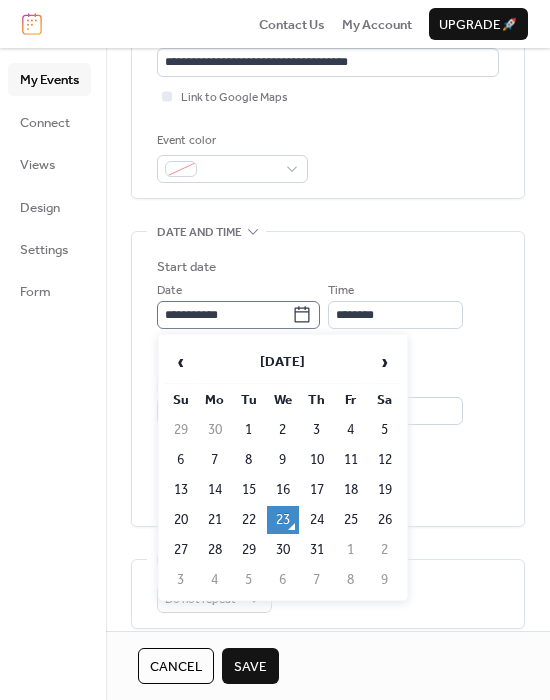 click 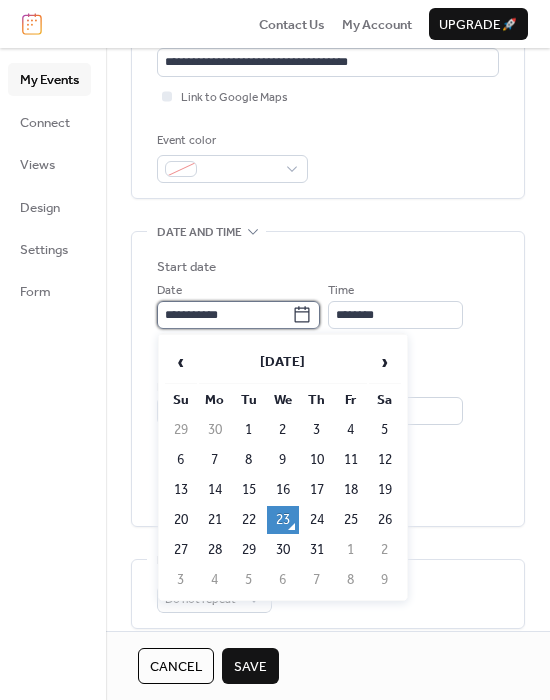 click on "**********" at bounding box center [224, 315] 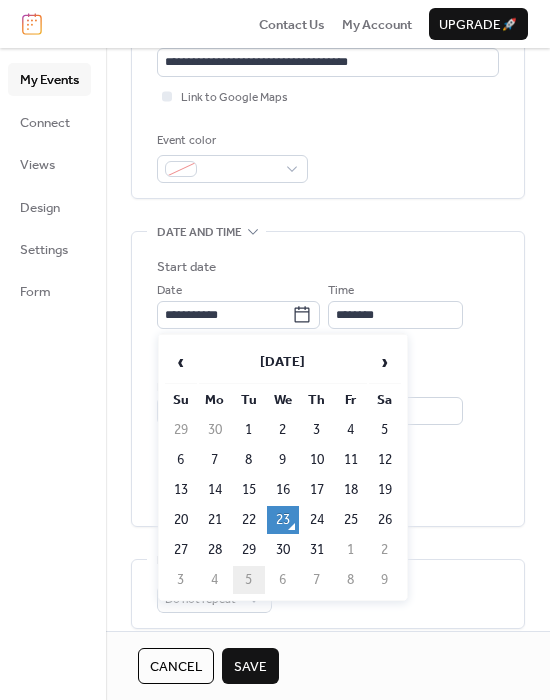 click on "5" at bounding box center (249, 580) 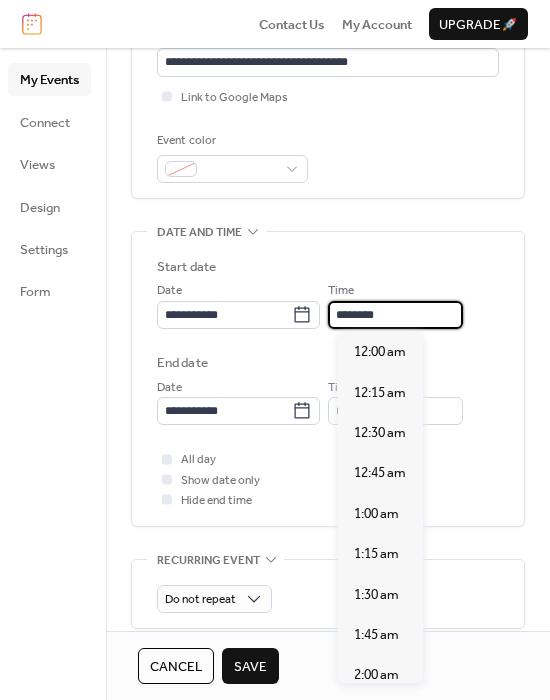 click on "********" at bounding box center [395, 315] 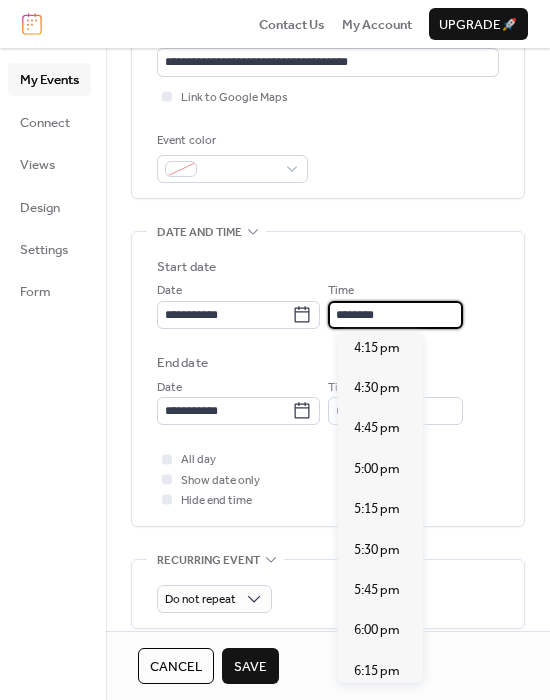 scroll, scrollTop: 2637, scrollLeft: 0, axis: vertical 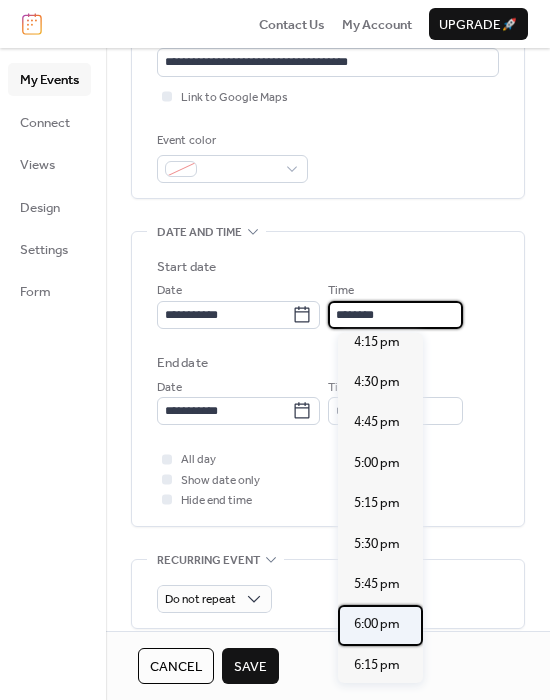 click on "6:00 pm" at bounding box center (377, 624) 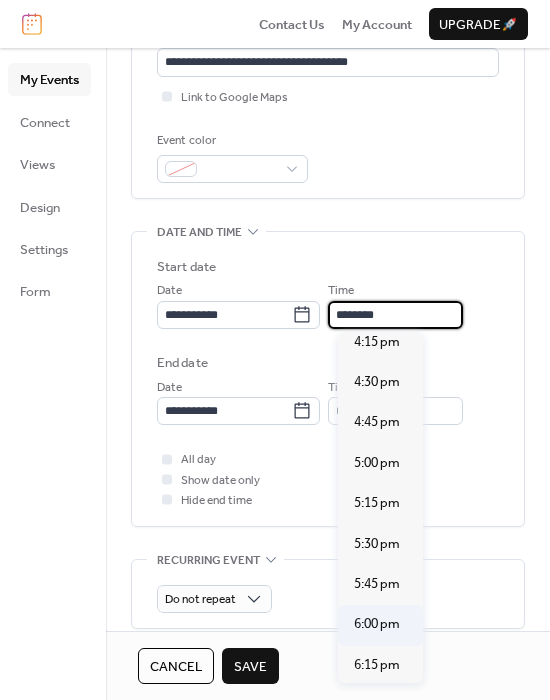 type on "*******" 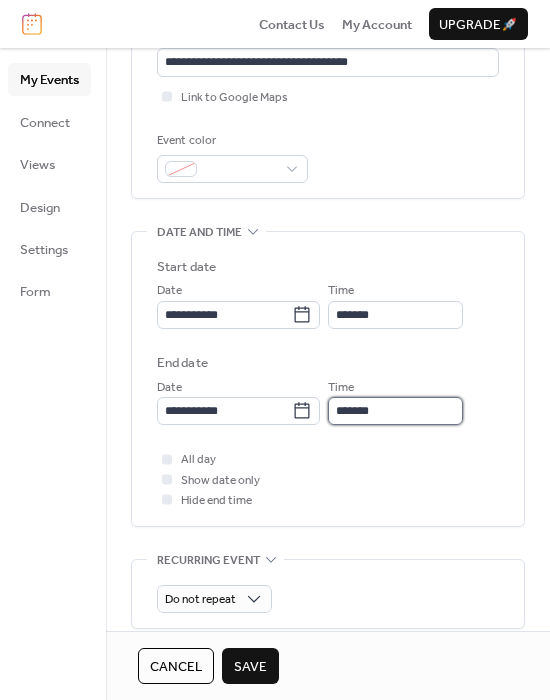 click on "*******" at bounding box center [395, 411] 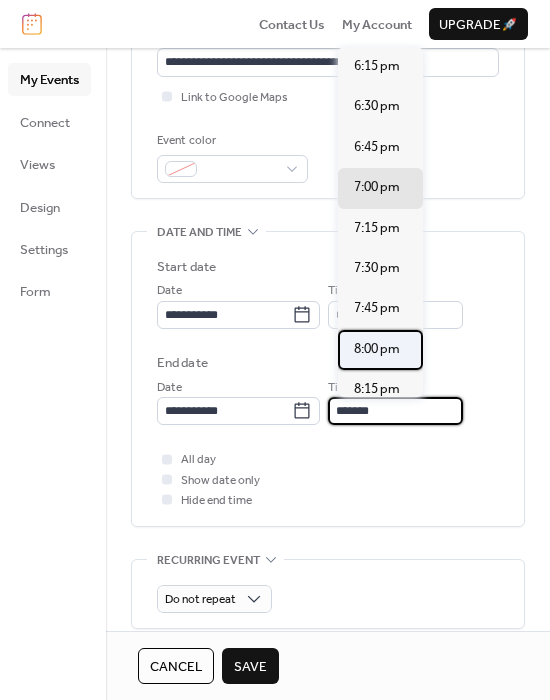 click on "8:00 pm" at bounding box center [377, 349] 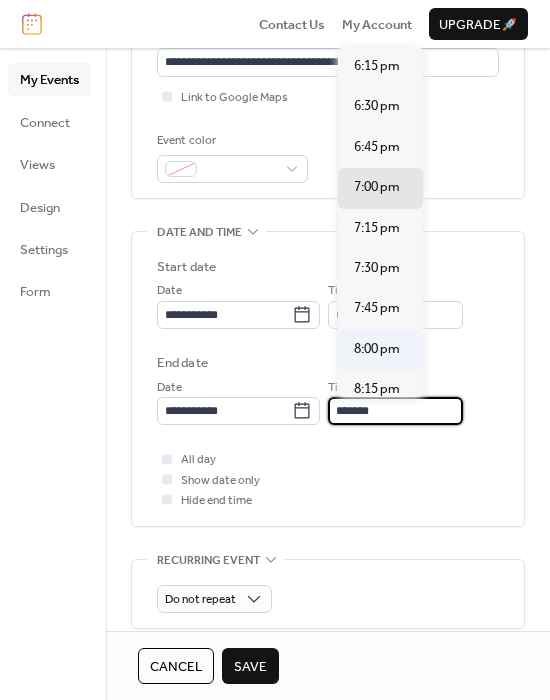 type on "*******" 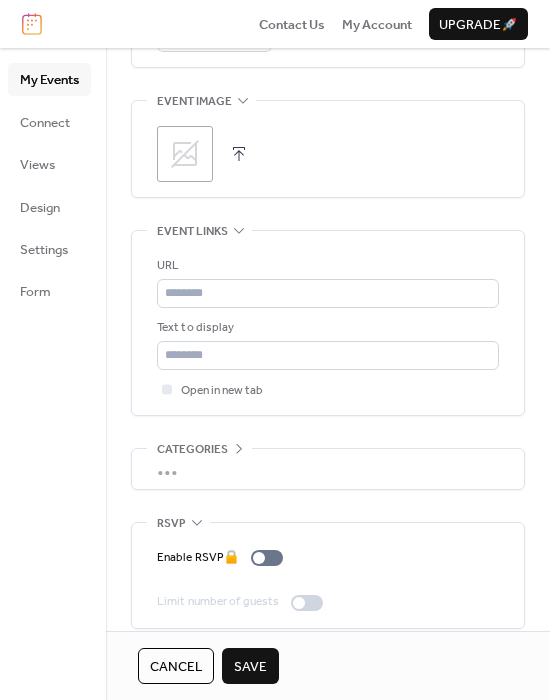 scroll, scrollTop: 1029, scrollLeft: 0, axis: vertical 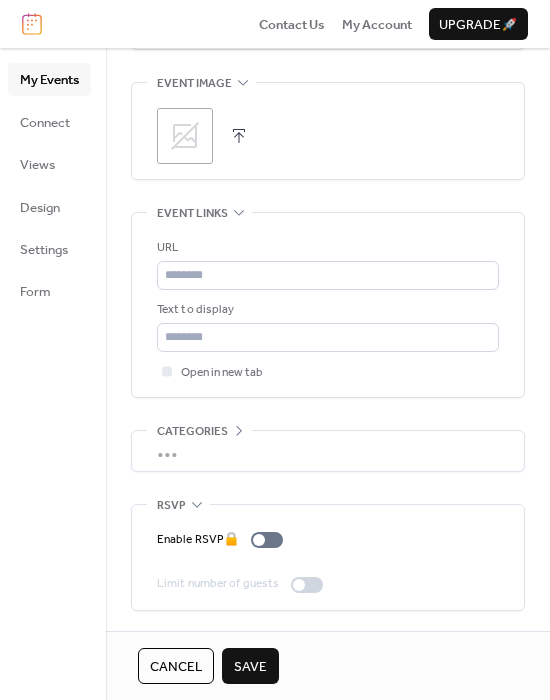 click 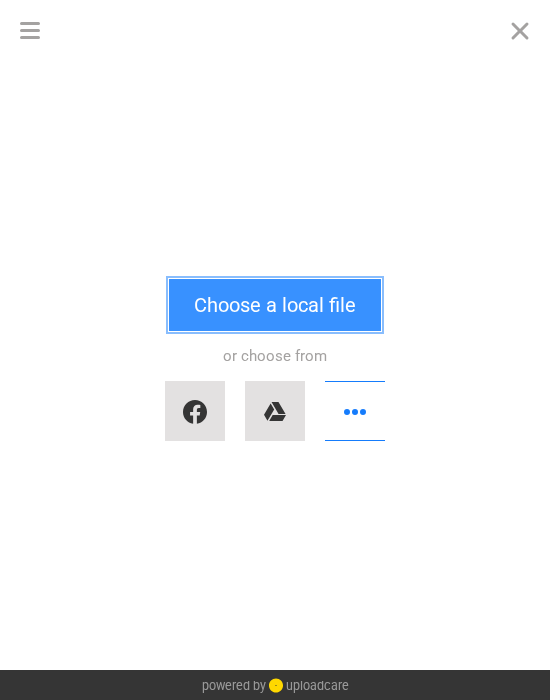click on "Choose a local file" at bounding box center (275, 305) 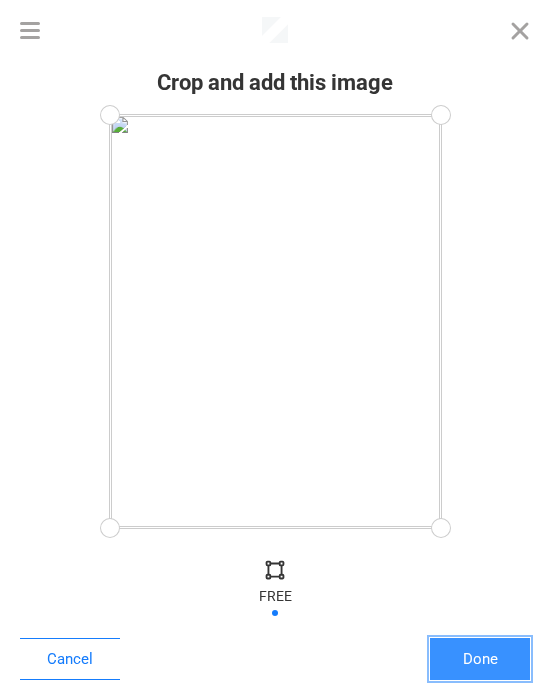 click on "Done" at bounding box center (480, 659) 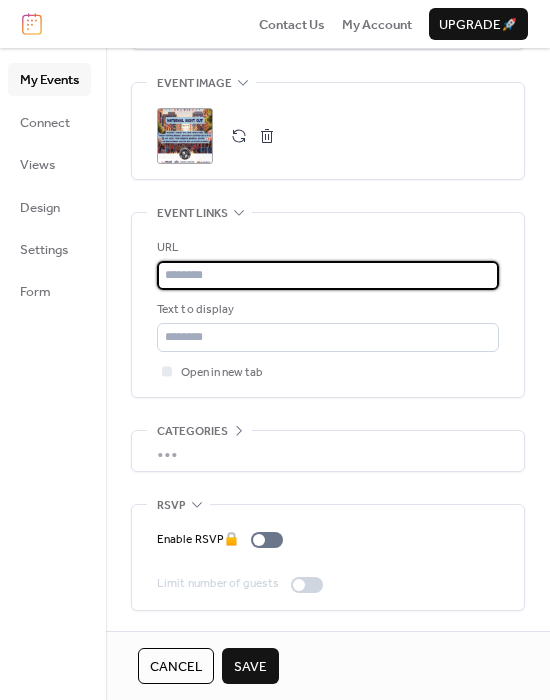 click at bounding box center [328, 275] 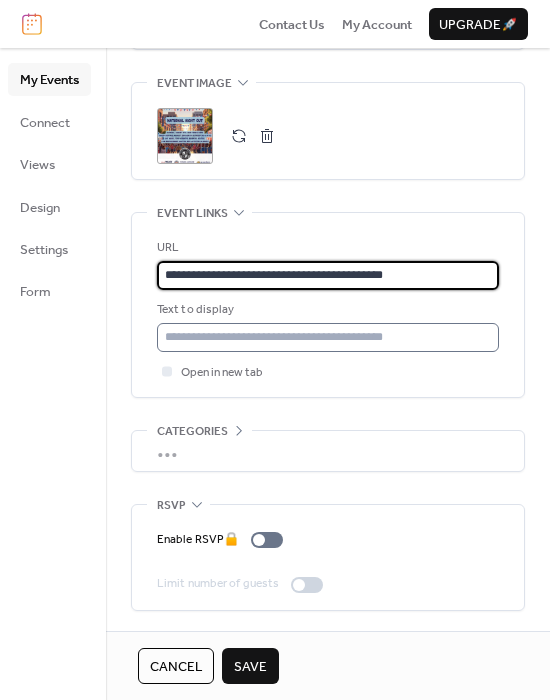 type on "**********" 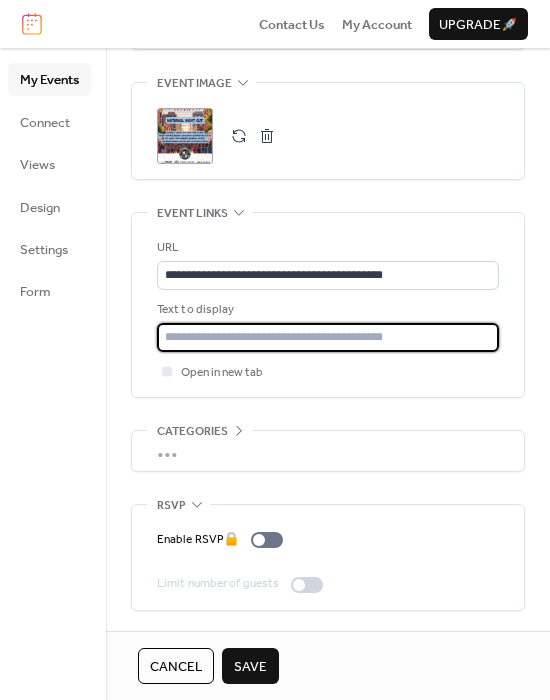 click at bounding box center (328, 337) 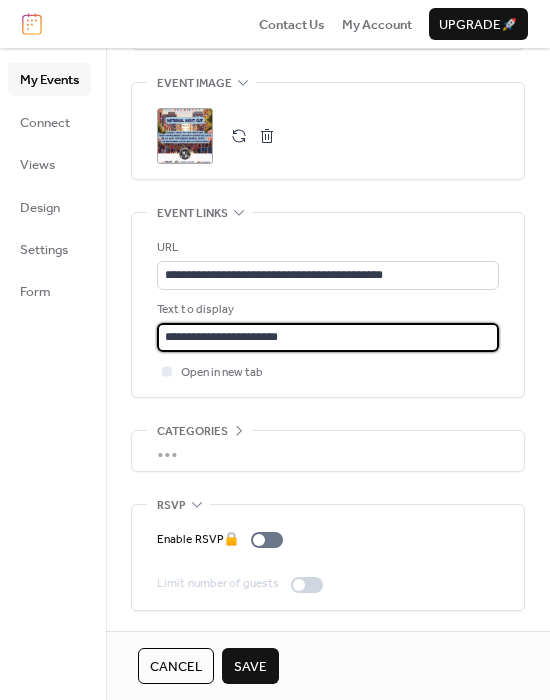 type on "**********" 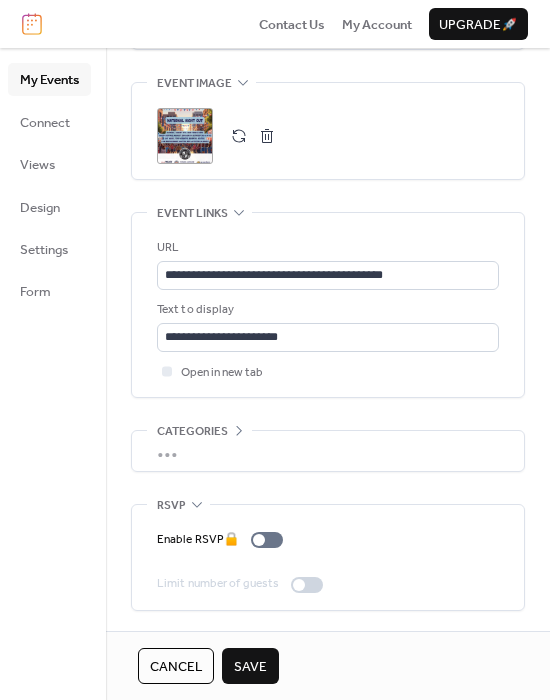 click on "•••" at bounding box center (328, 451) 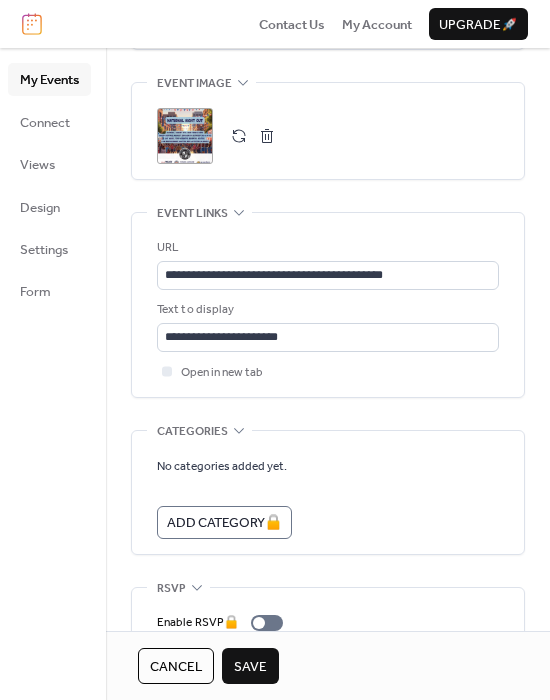 click on "No categories added yet. Add Category  🔒" at bounding box center (328, 492) 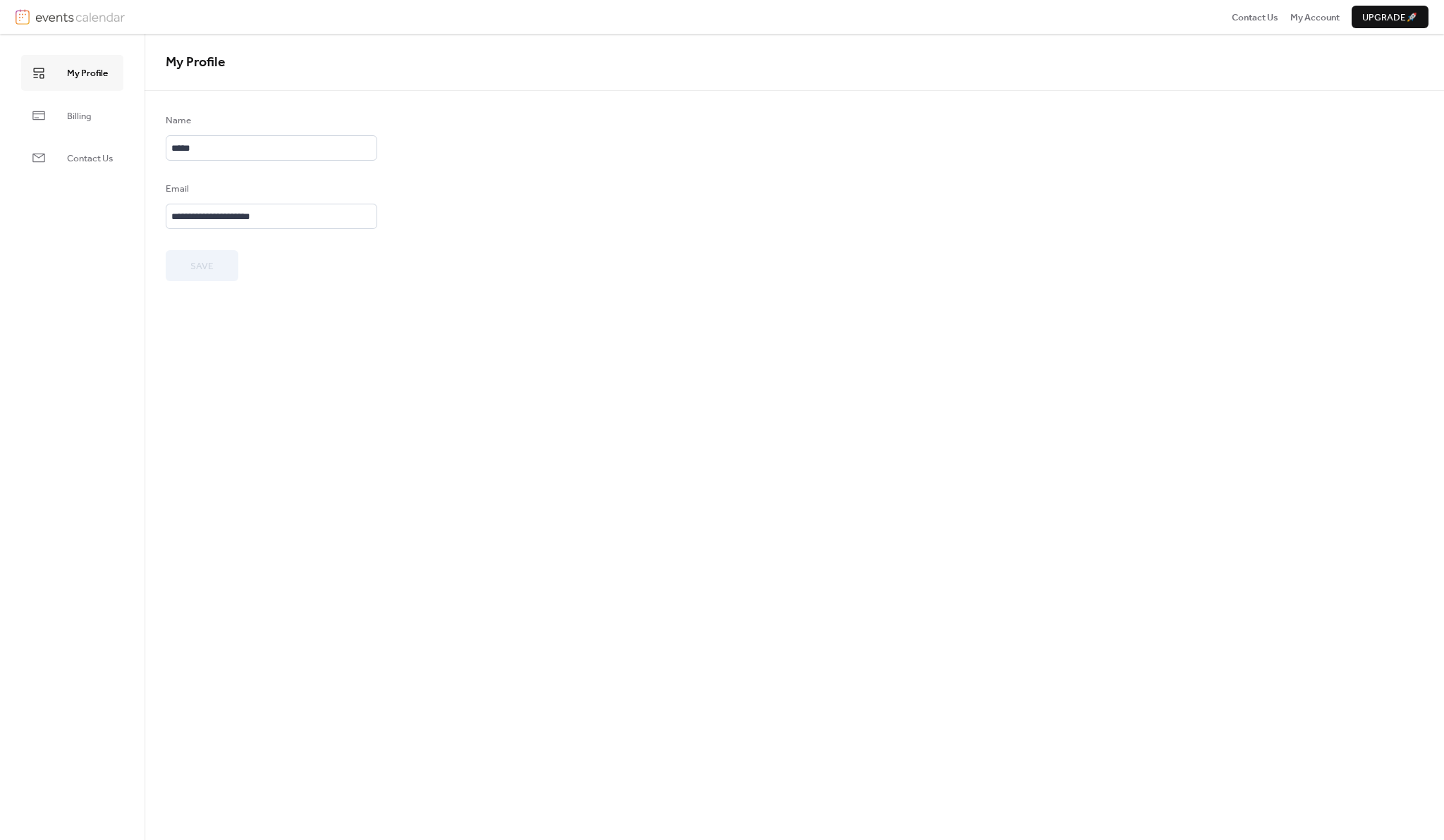 scroll, scrollTop: 0, scrollLeft: 0, axis: both 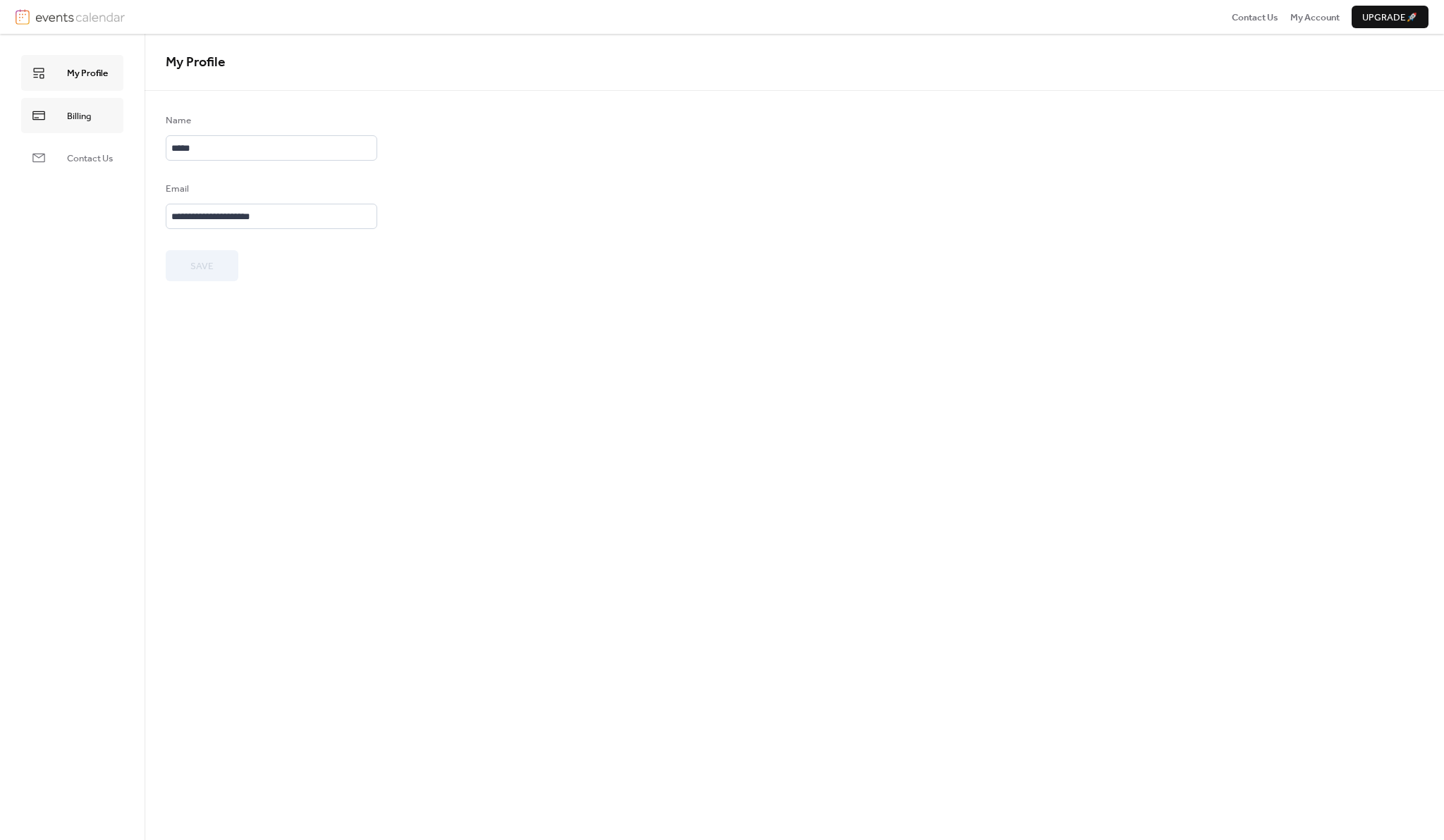 click on "Billing" at bounding box center [72, 116] 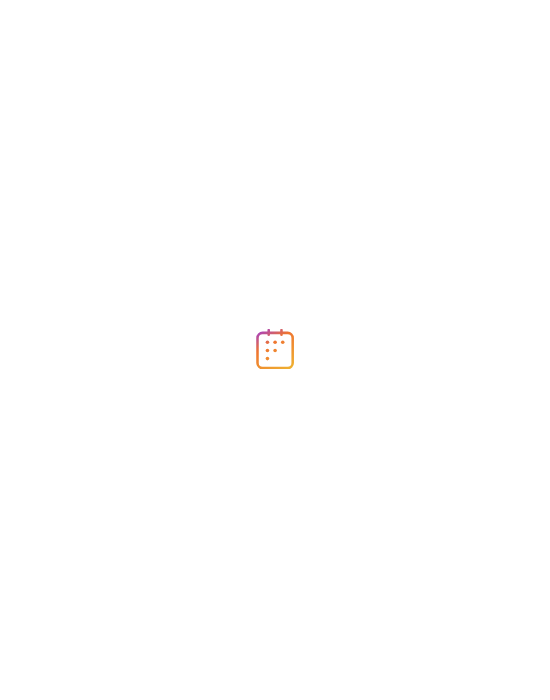 scroll, scrollTop: 0, scrollLeft: 0, axis: both 